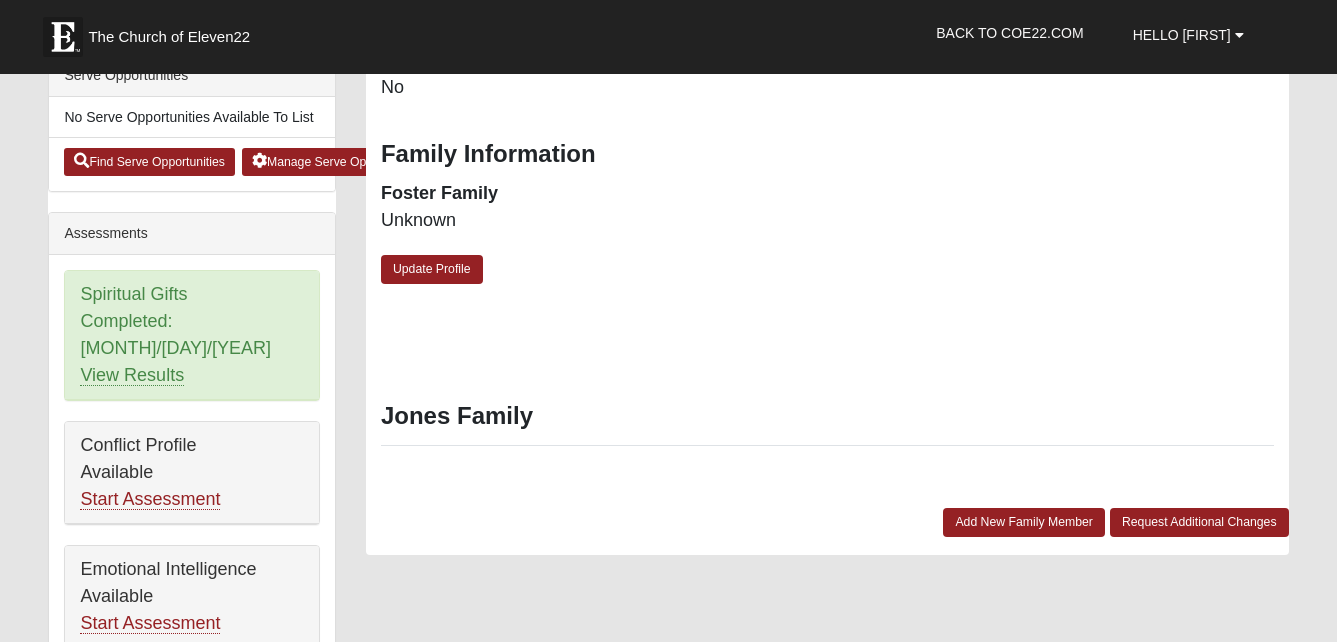 scroll, scrollTop: 589, scrollLeft: 0, axis: vertical 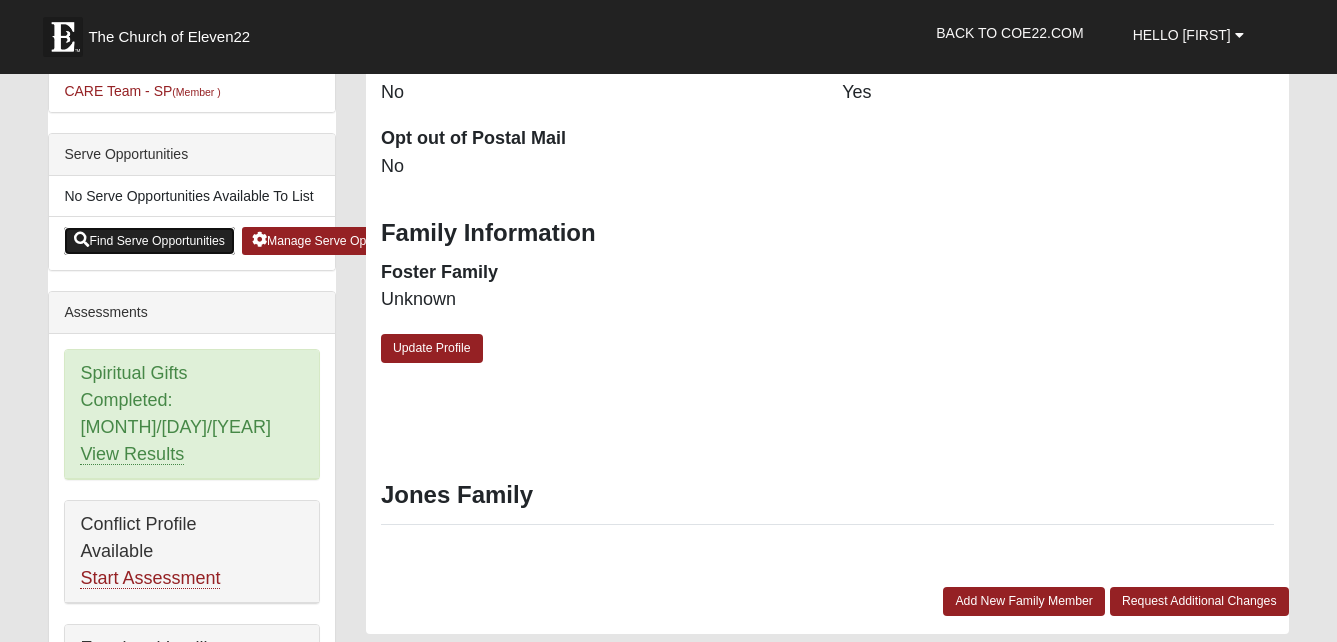 click on "Find Serve Opportunities" at bounding box center (149, 241) 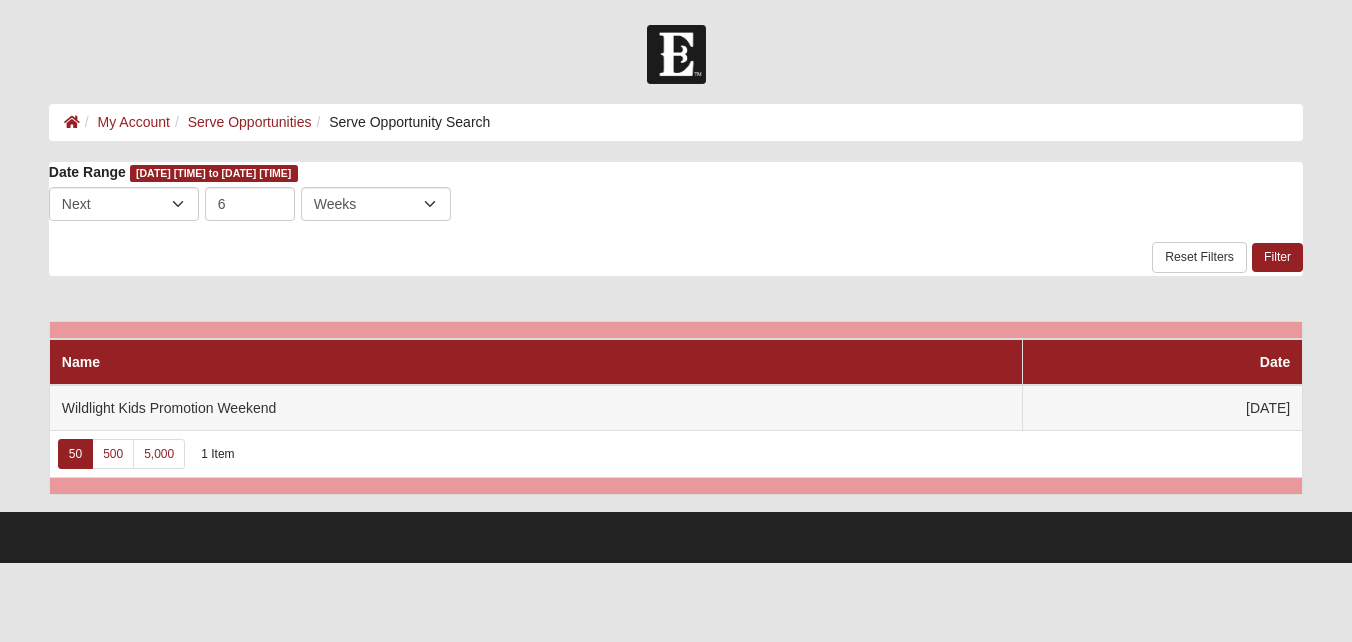 scroll, scrollTop: 0, scrollLeft: 0, axis: both 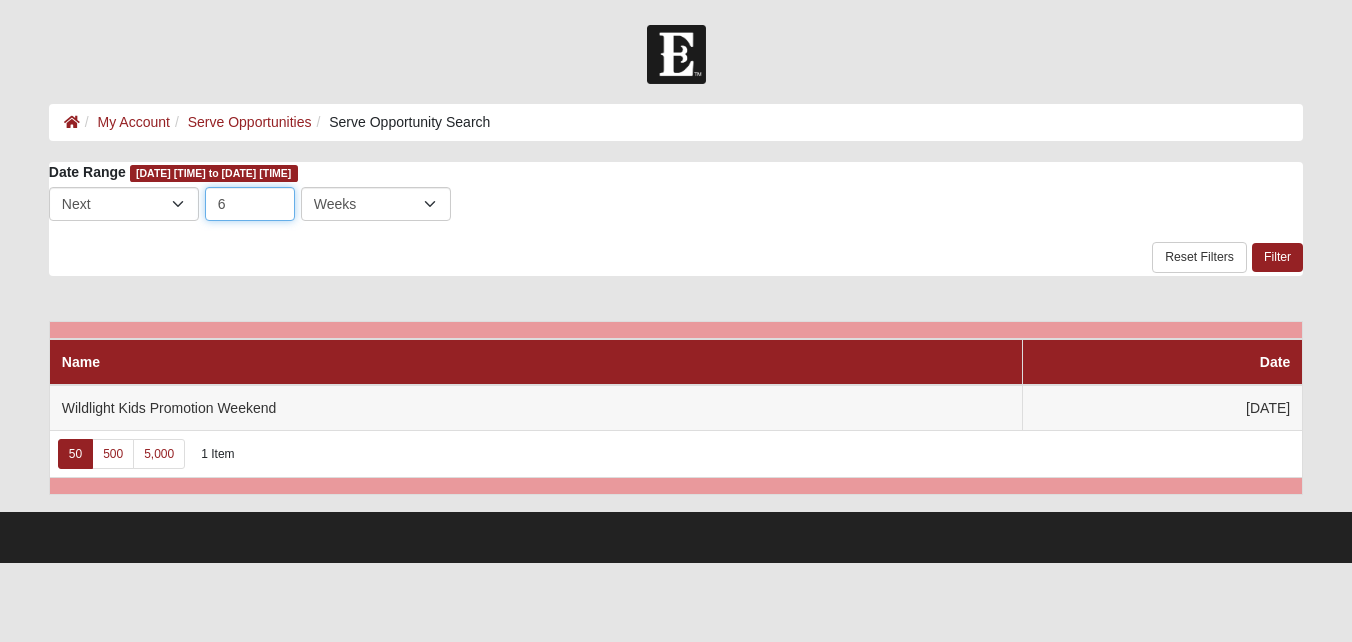 click on "6" at bounding box center [250, 204] 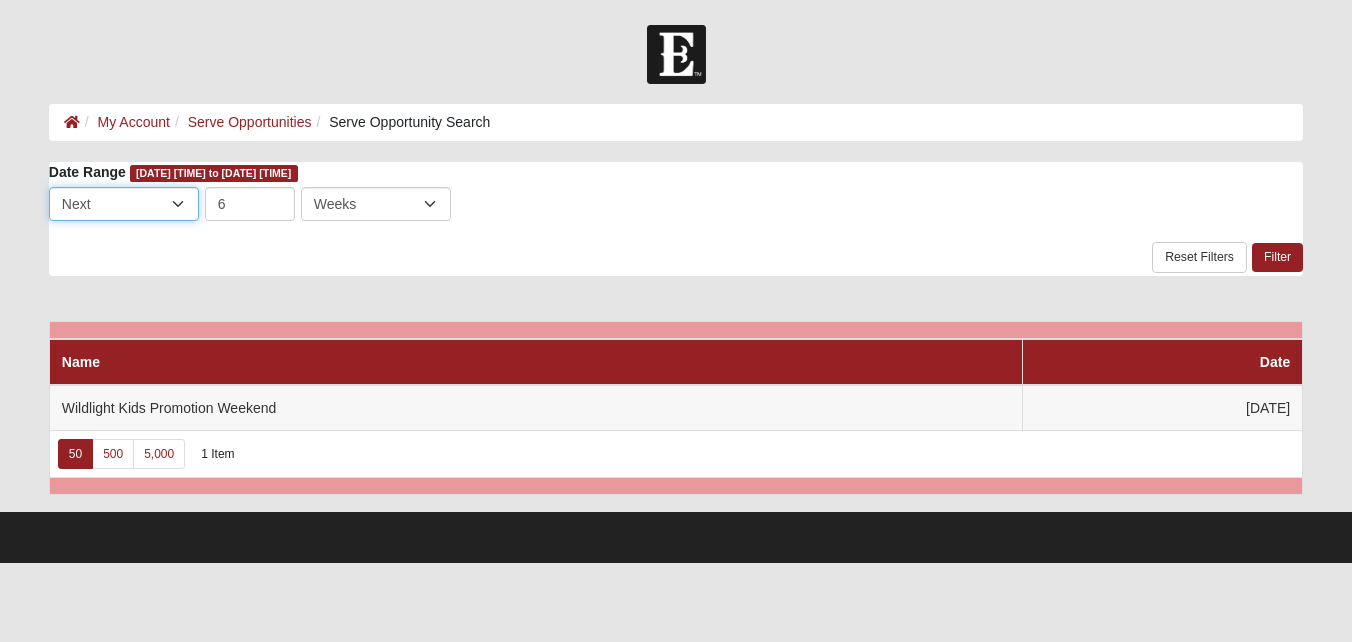 click on "Last
Next" at bounding box center (124, 204) 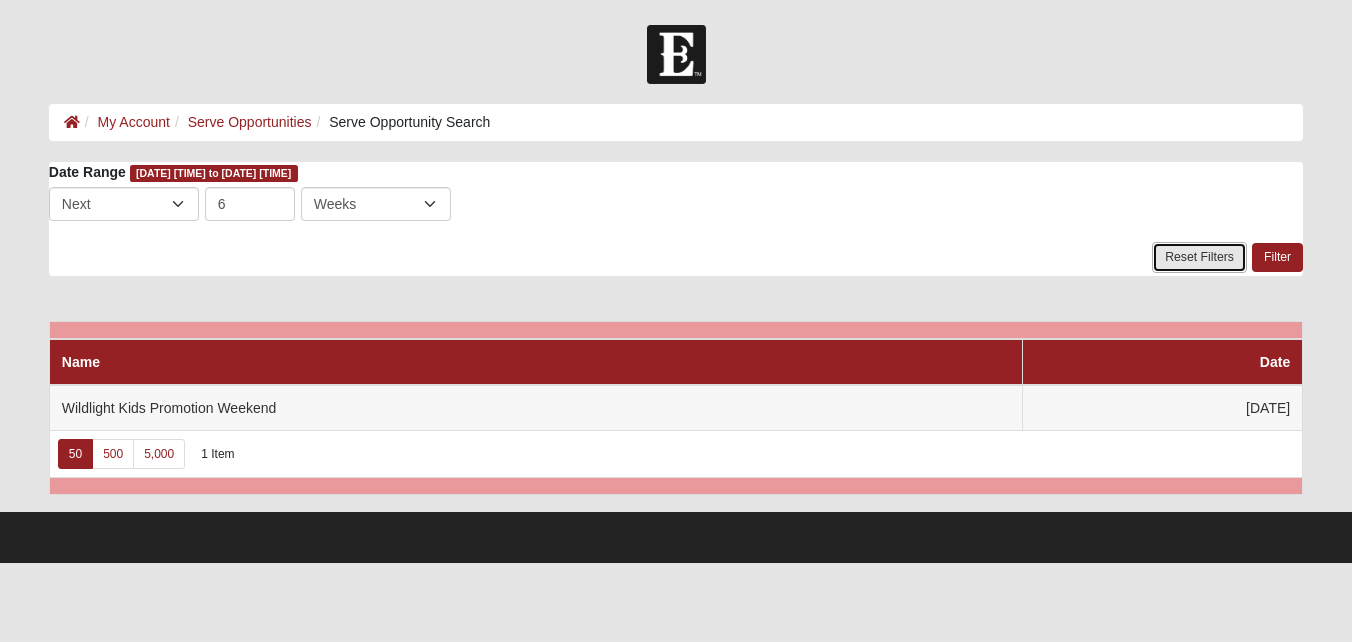 click on "Reset Filters" at bounding box center [1199, 257] 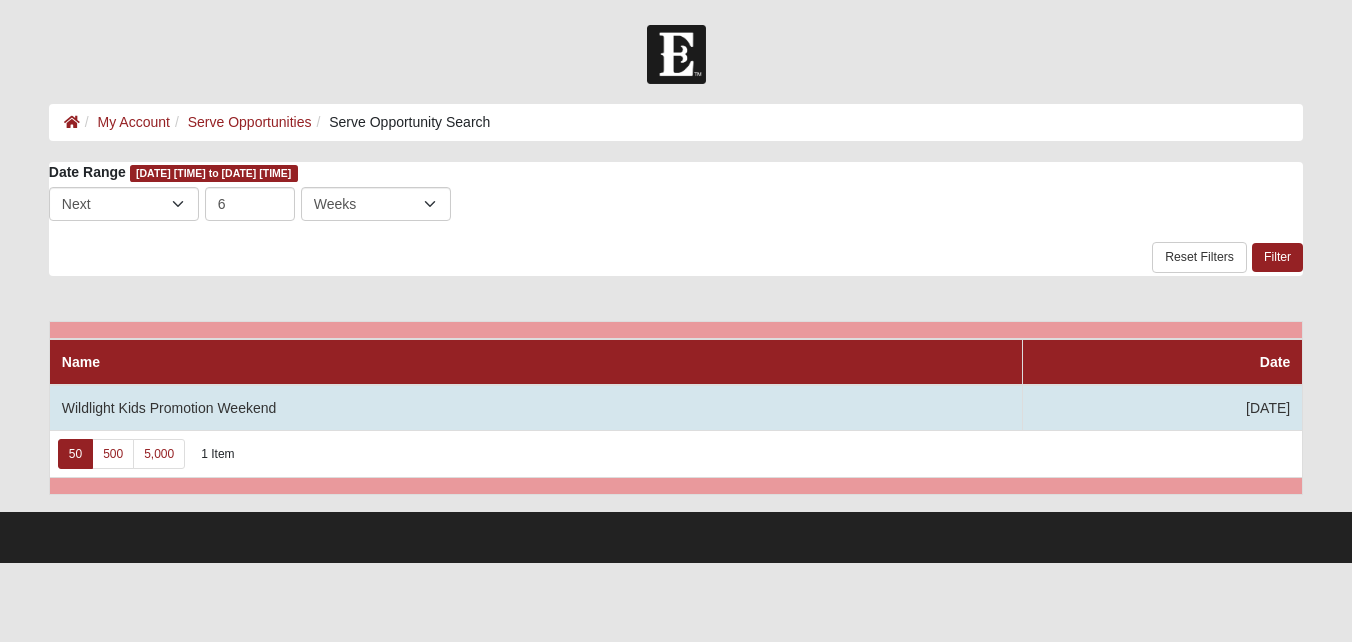 scroll, scrollTop: 0, scrollLeft: 0, axis: both 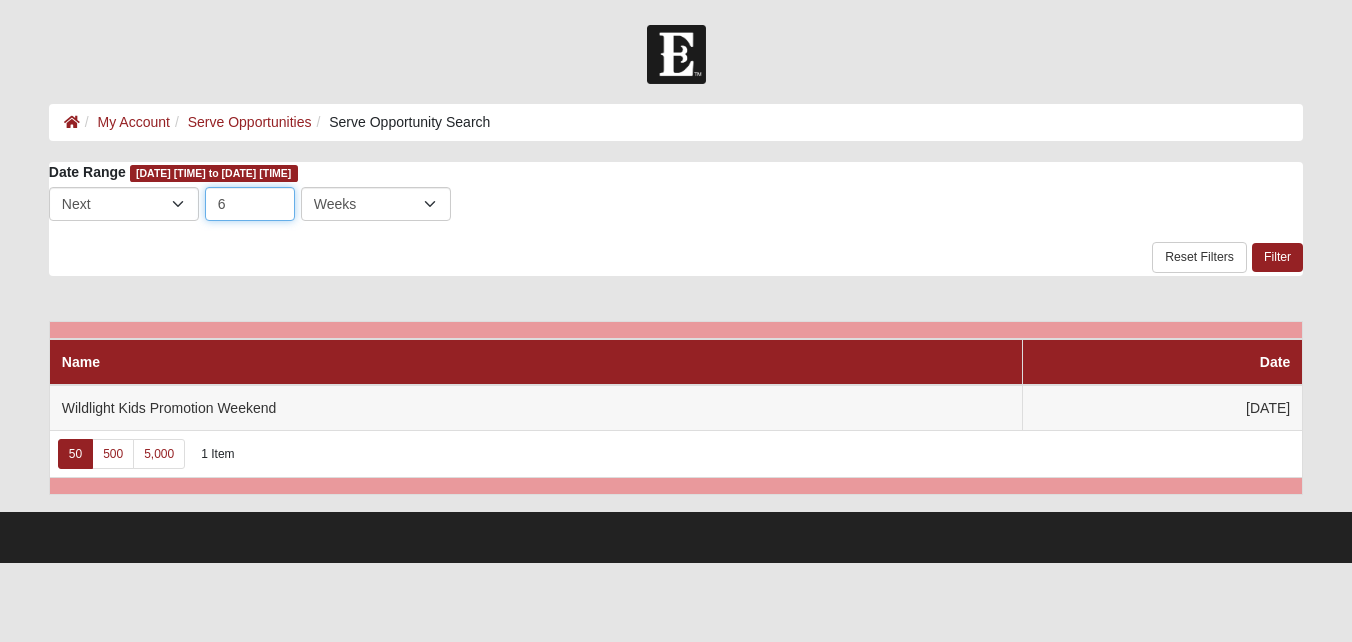 click on "6" at bounding box center (250, 204) 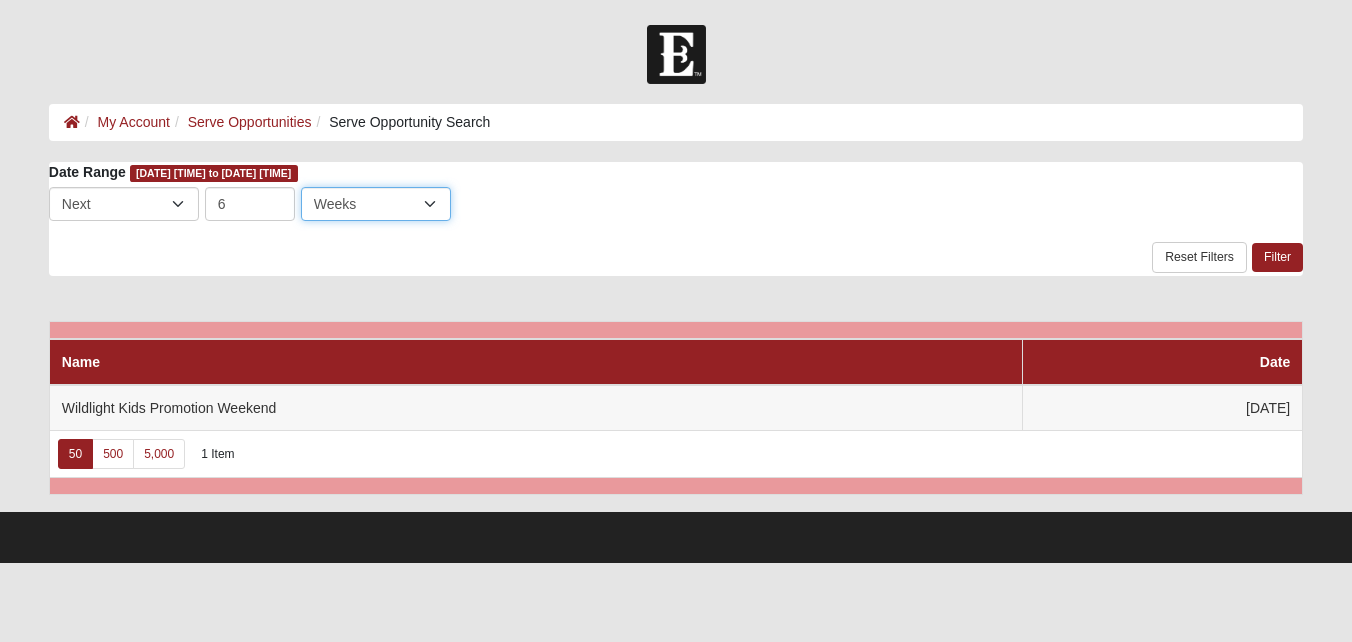 click on "Days
Weeks
Months" at bounding box center (376, 204) 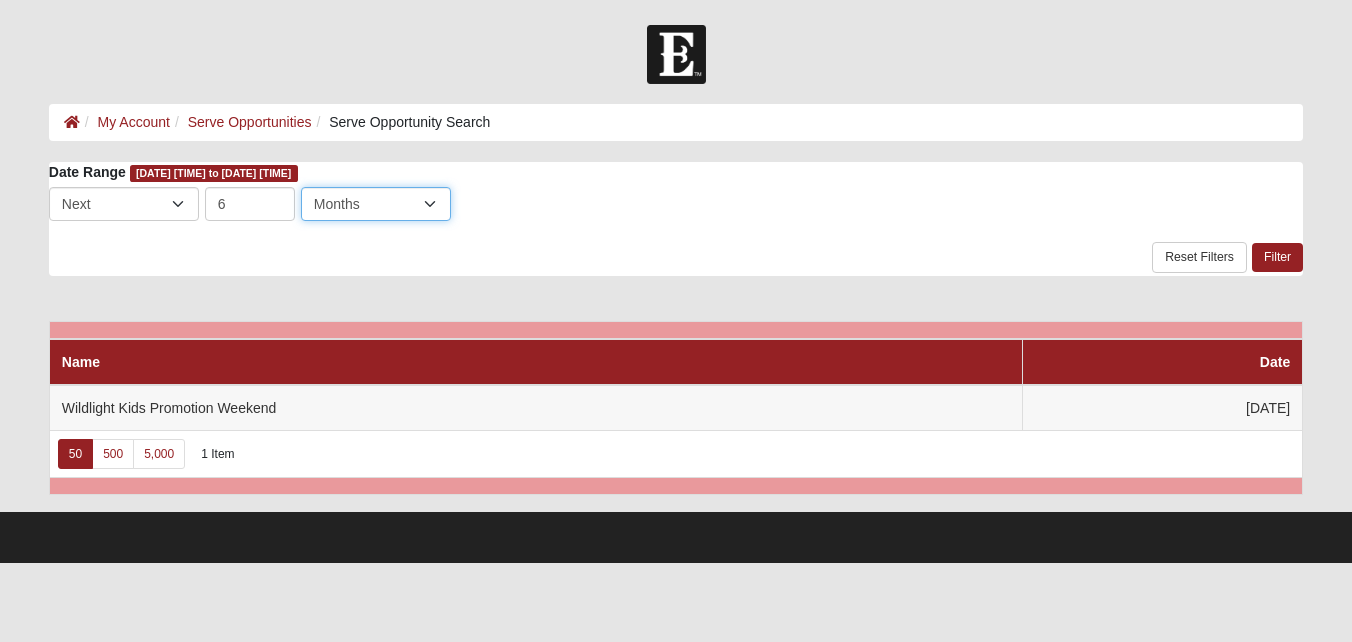 click on "Days
Weeks
Months" at bounding box center [376, 204] 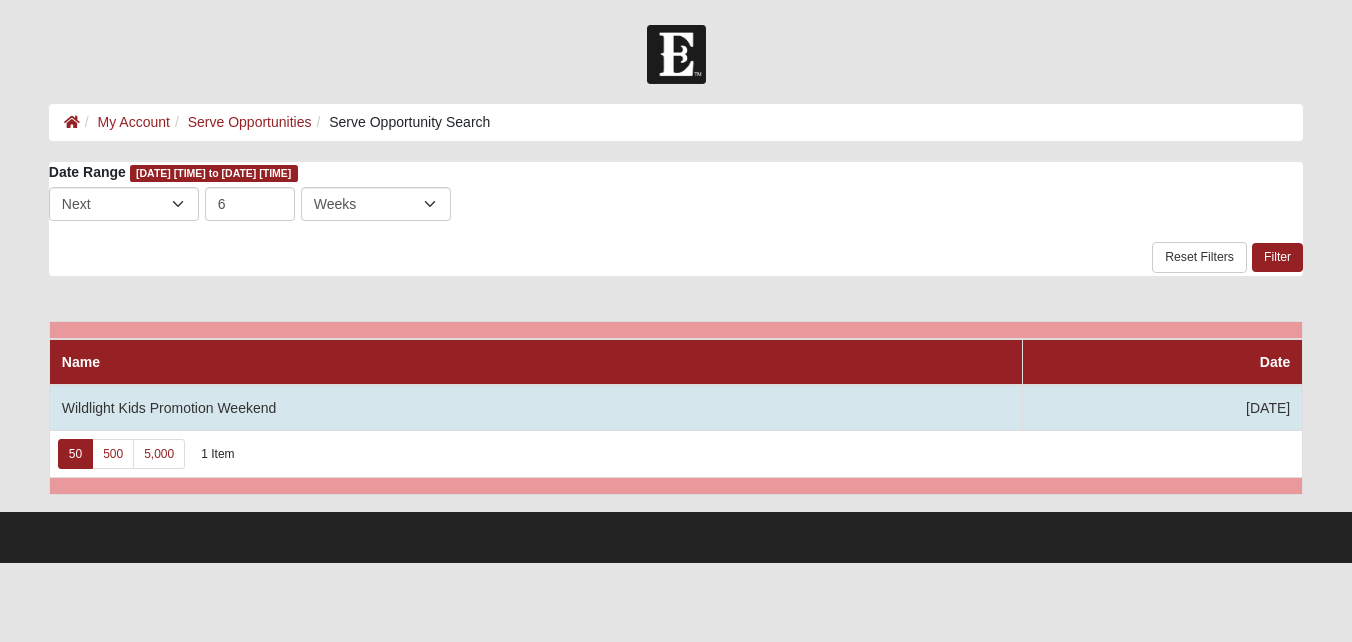 scroll, scrollTop: 0, scrollLeft: 0, axis: both 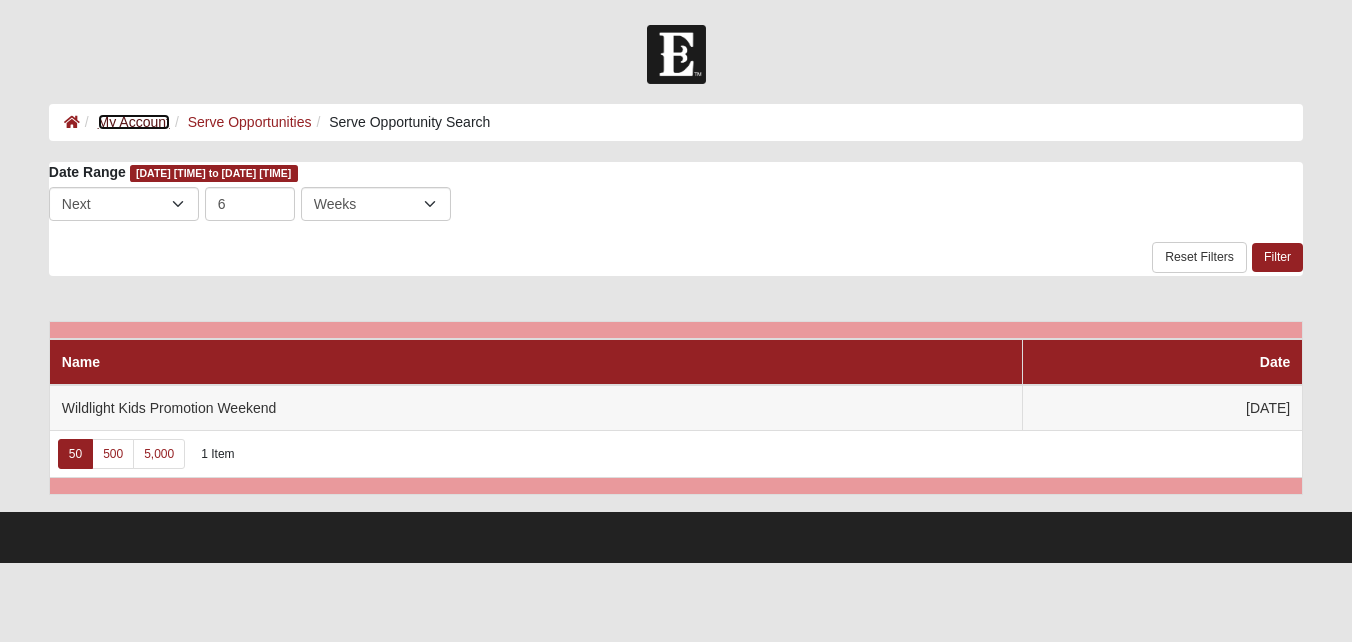click on "My Account" at bounding box center [134, 122] 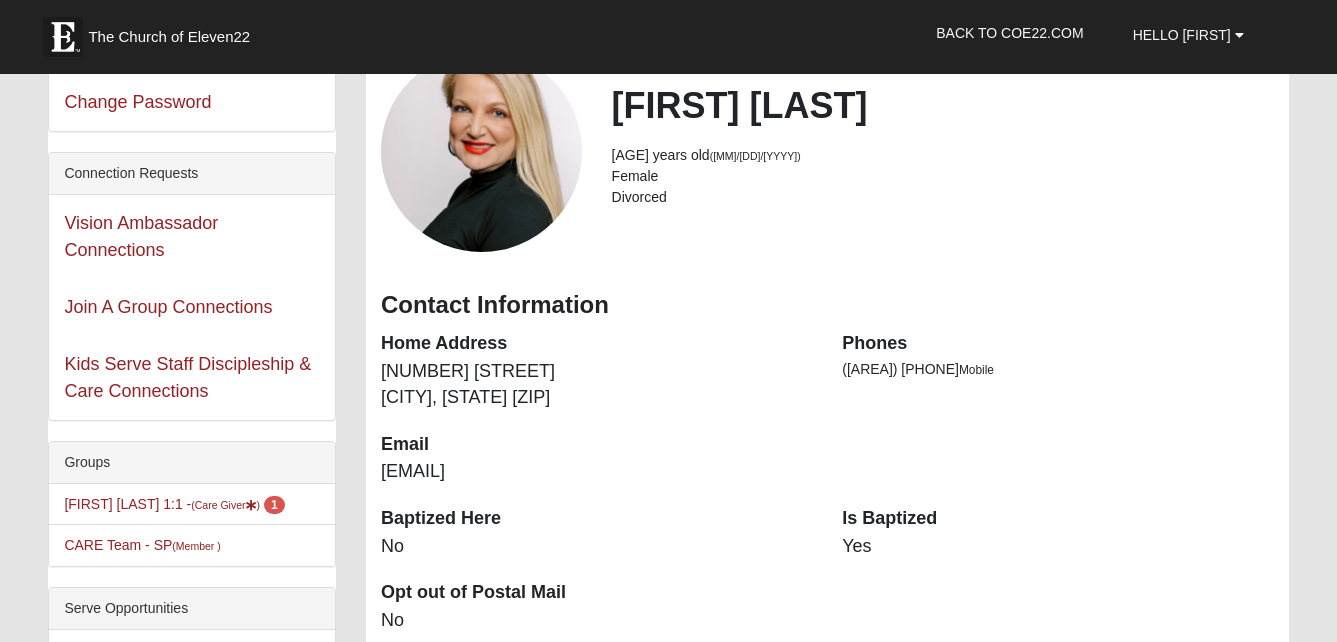 scroll, scrollTop: 300, scrollLeft: 0, axis: vertical 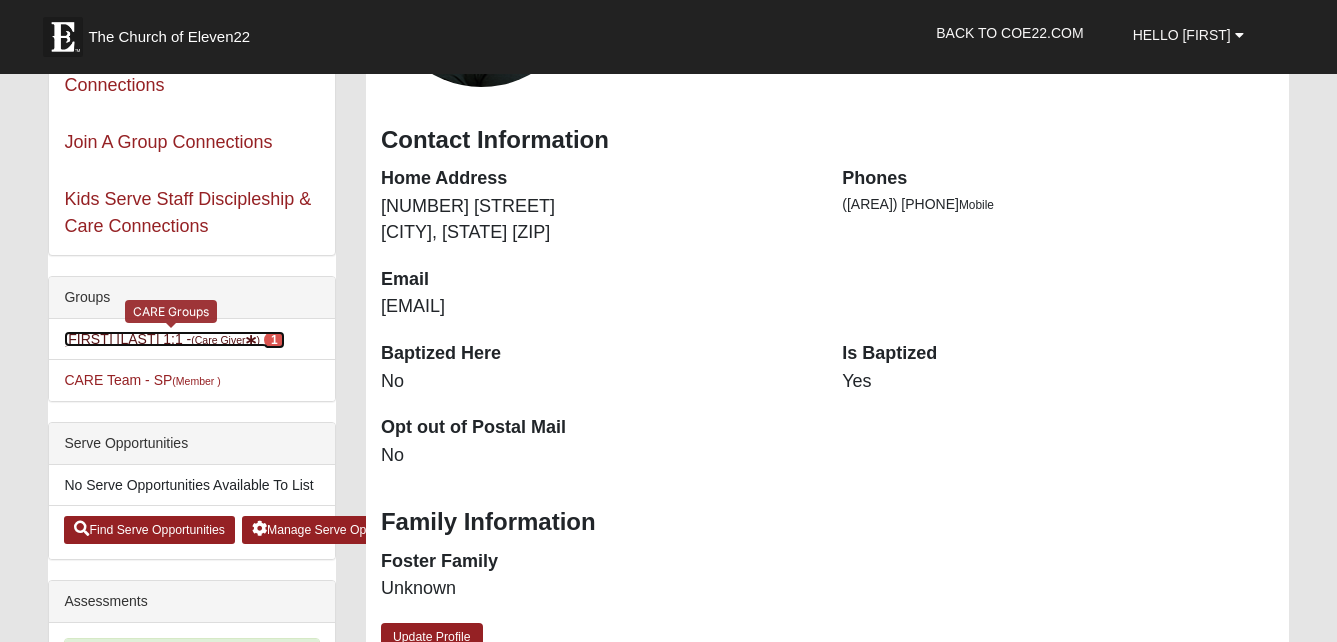 click on "[FIRST] [LAST] 1:1 -  (Care Giver
)
1" at bounding box center [174, 339] 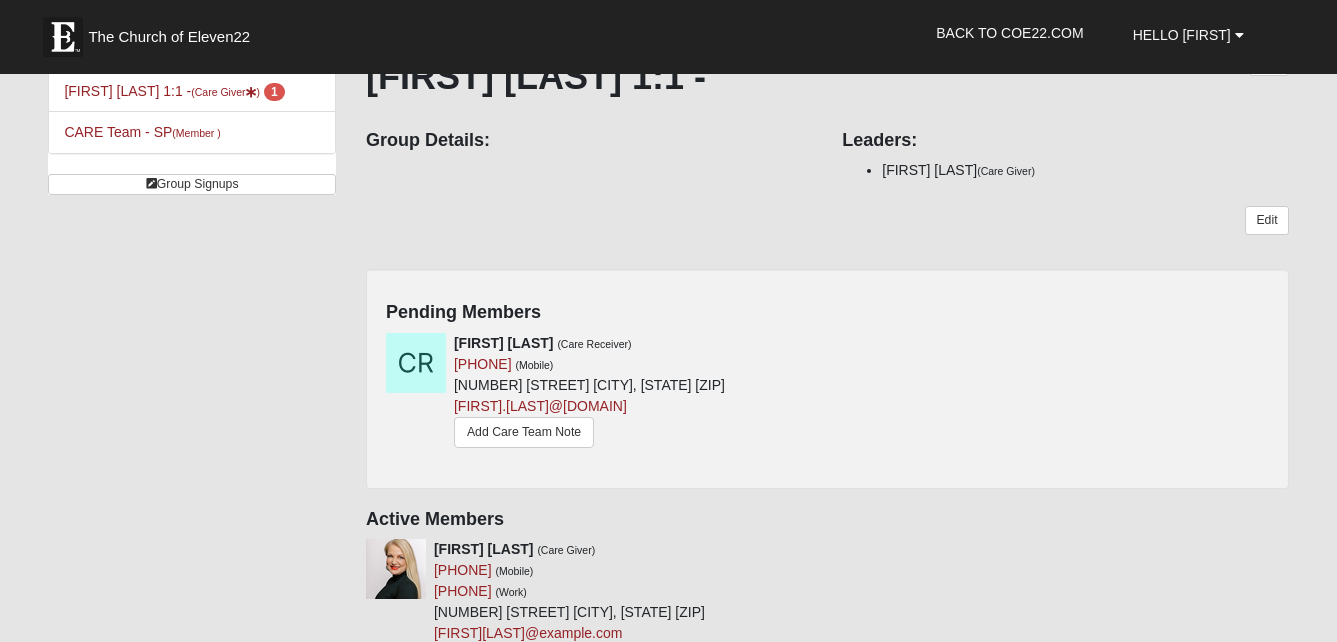 scroll, scrollTop: 100, scrollLeft: 0, axis: vertical 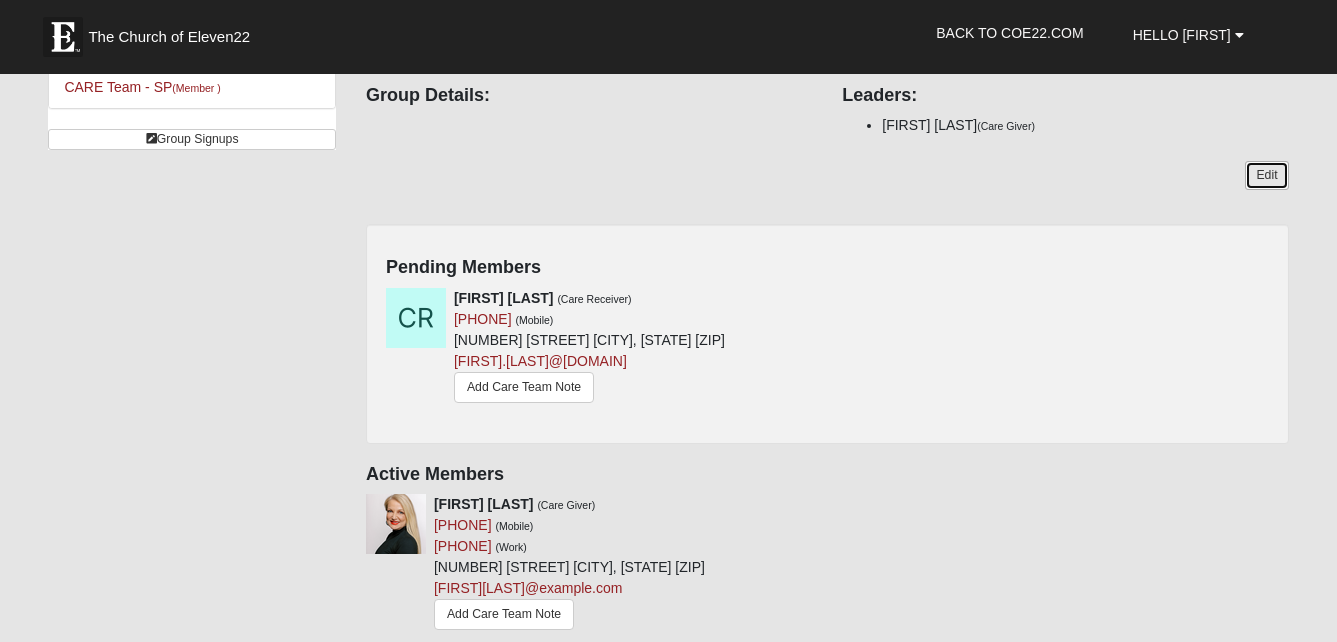 click on "Edit" at bounding box center (1266, 175) 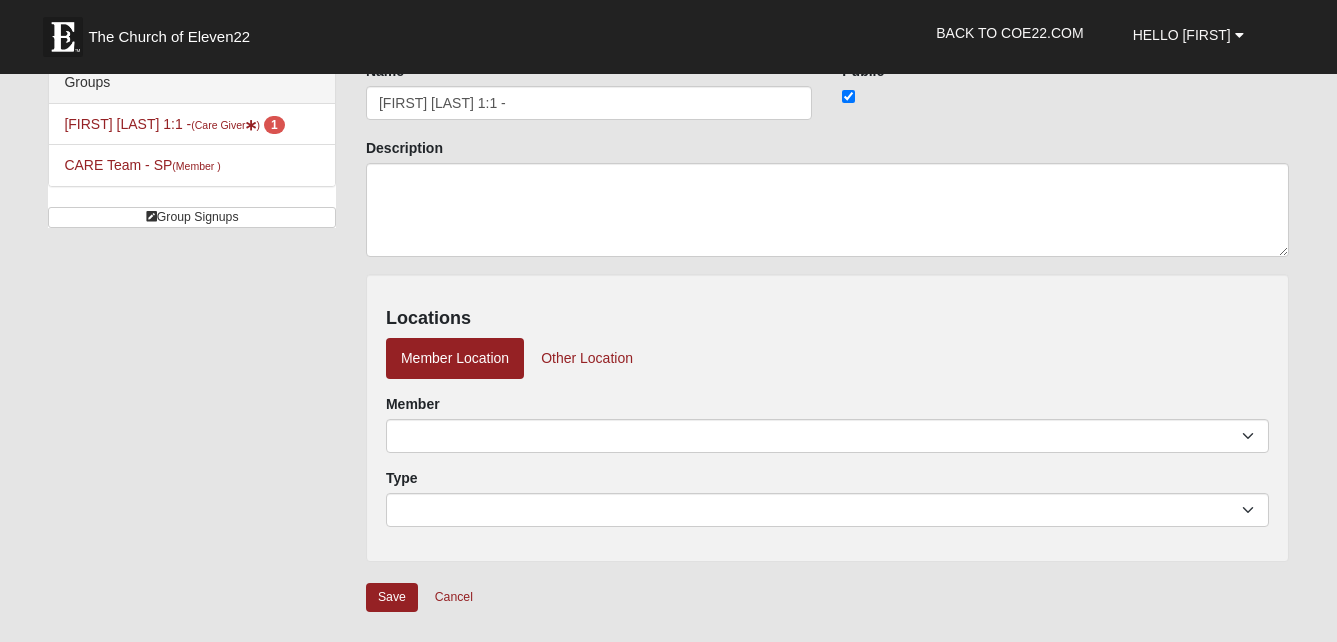 scroll, scrollTop: 0, scrollLeft: 0, axis: both 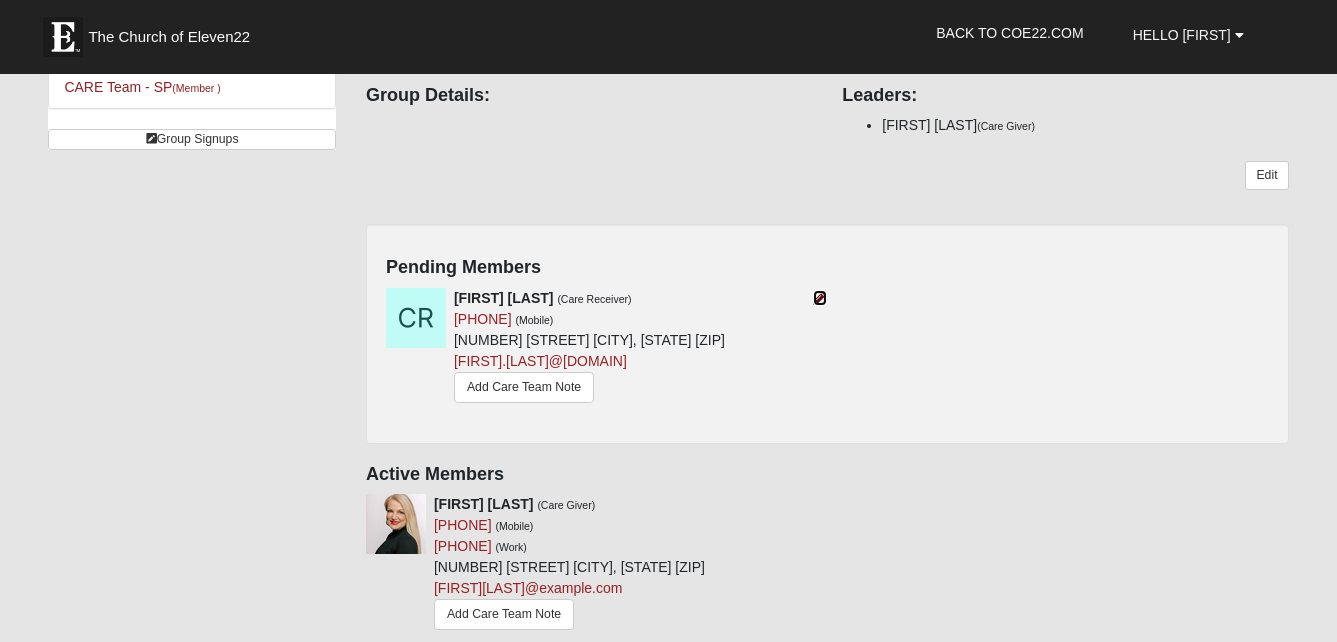 click at bounding box center (820, 298) 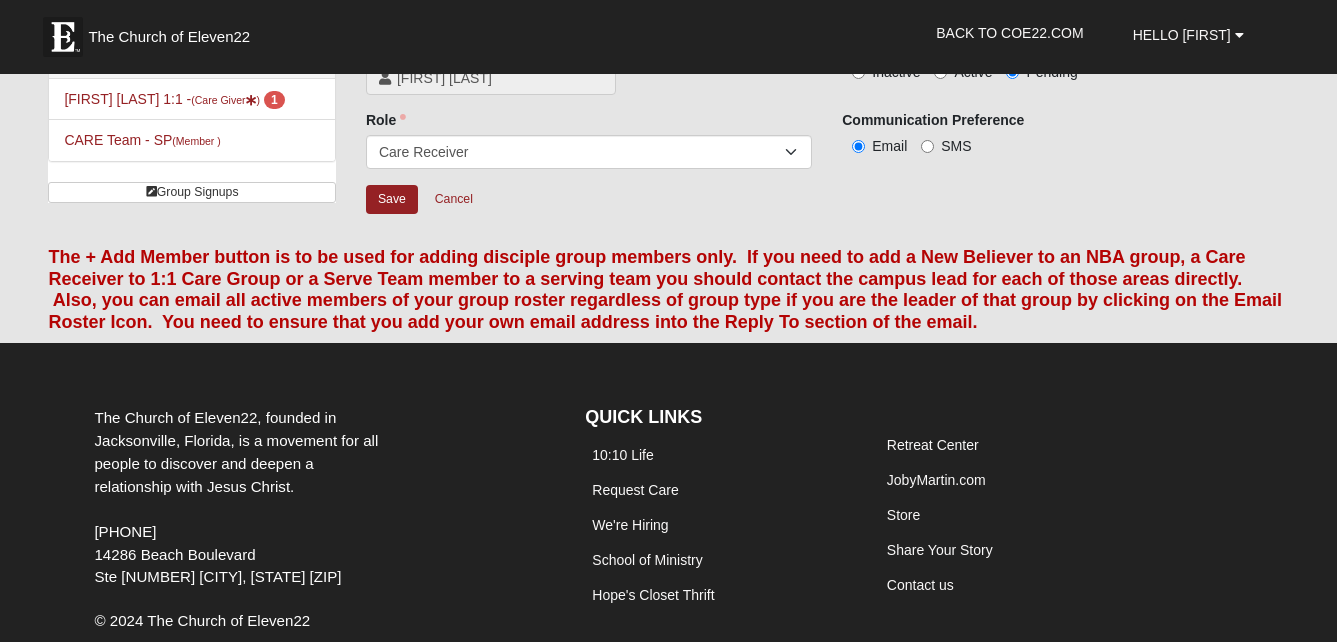 scroll, scrollTop: 0, scrollLeft: 0, axis: both 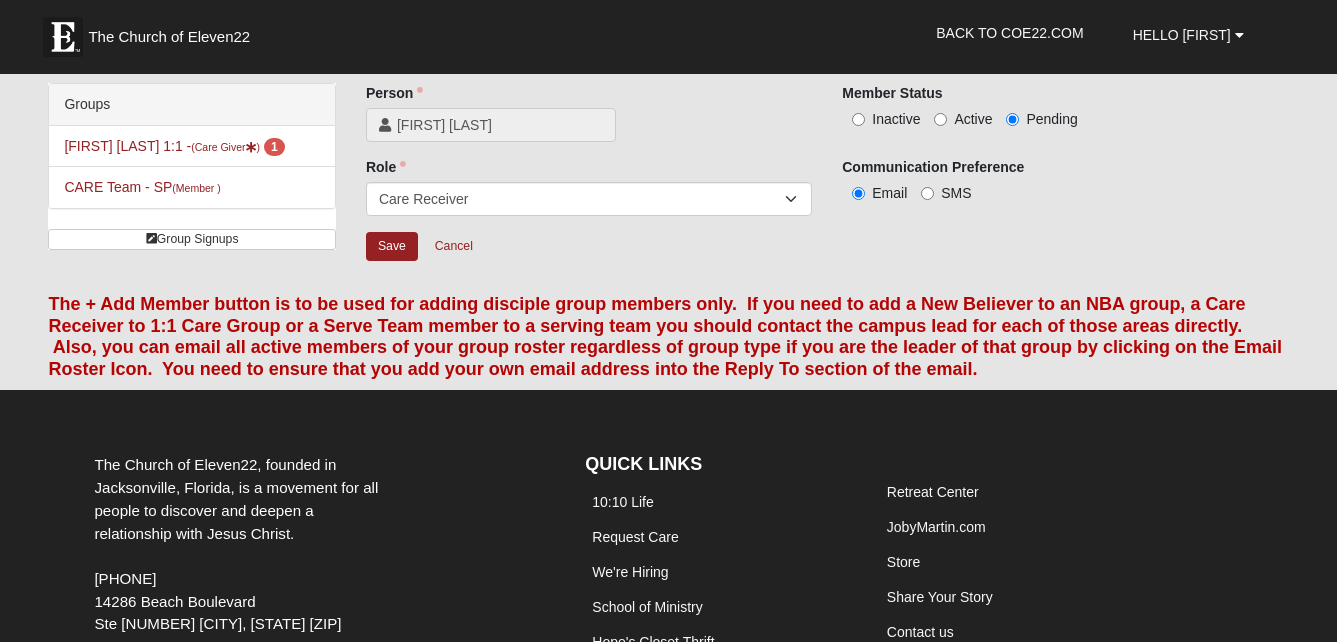 click on "Inactive" at bounding box center (896, 119) 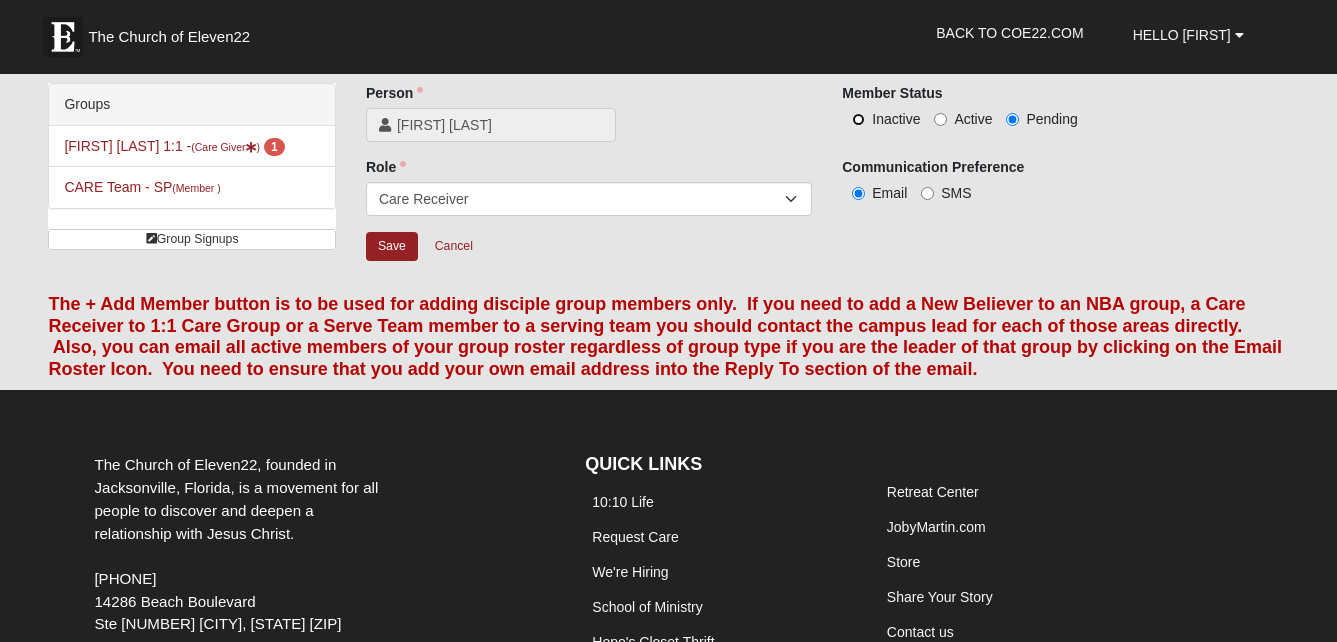 radio on "true" 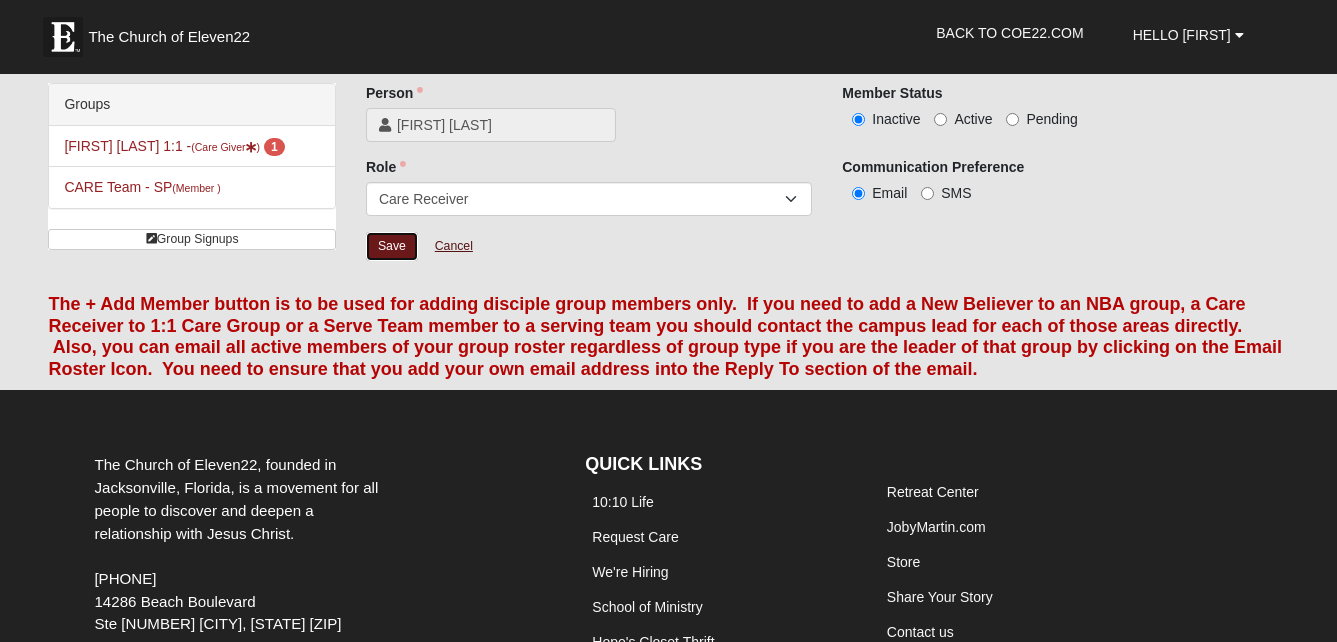 drag, startPoint x: 390, startPoint y: 244, endPoint x: 472, endPoint y: 248, distance: 82.0975 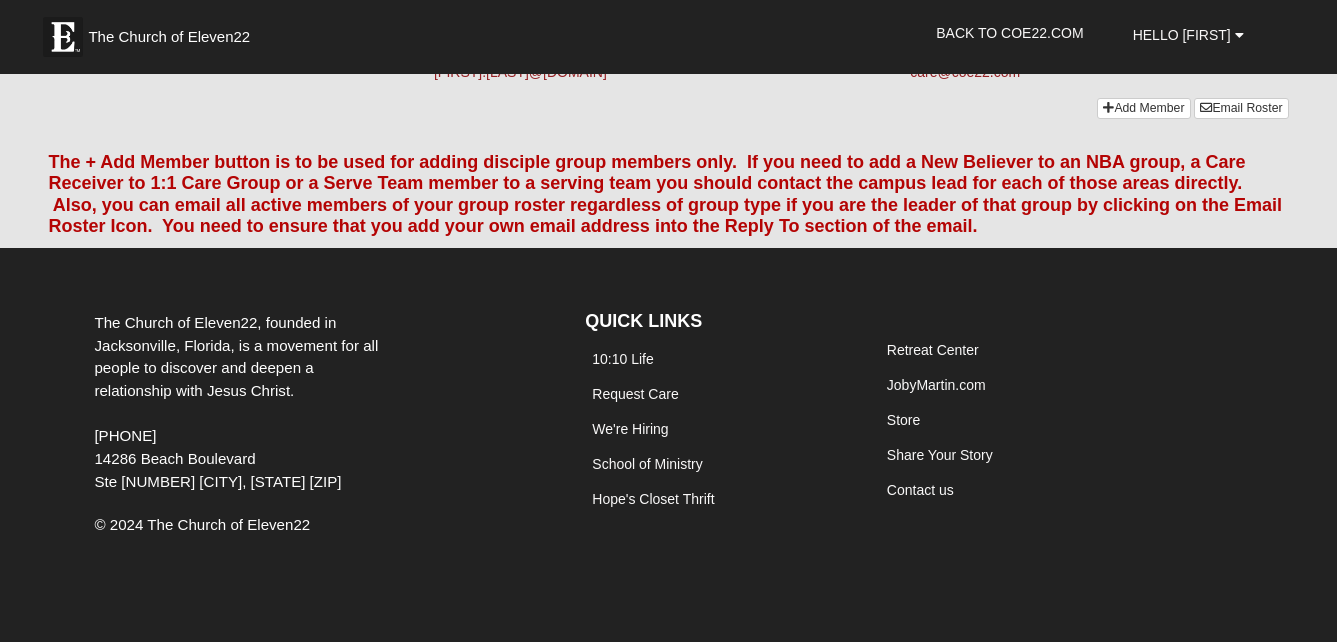 scroll, scrollTop: 565, scrollLeft: 0, axis: vertical 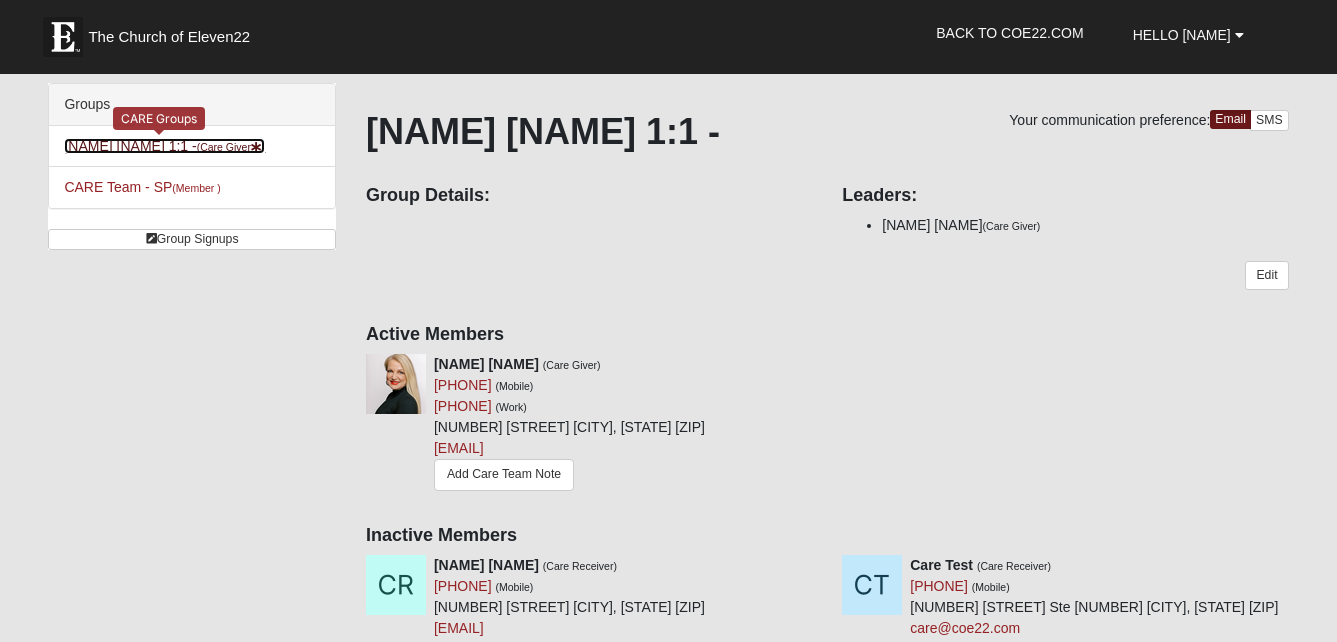 click on "Tonya Jones 1:1 -  (Care Giver
)" at bounding box center (164, 146) 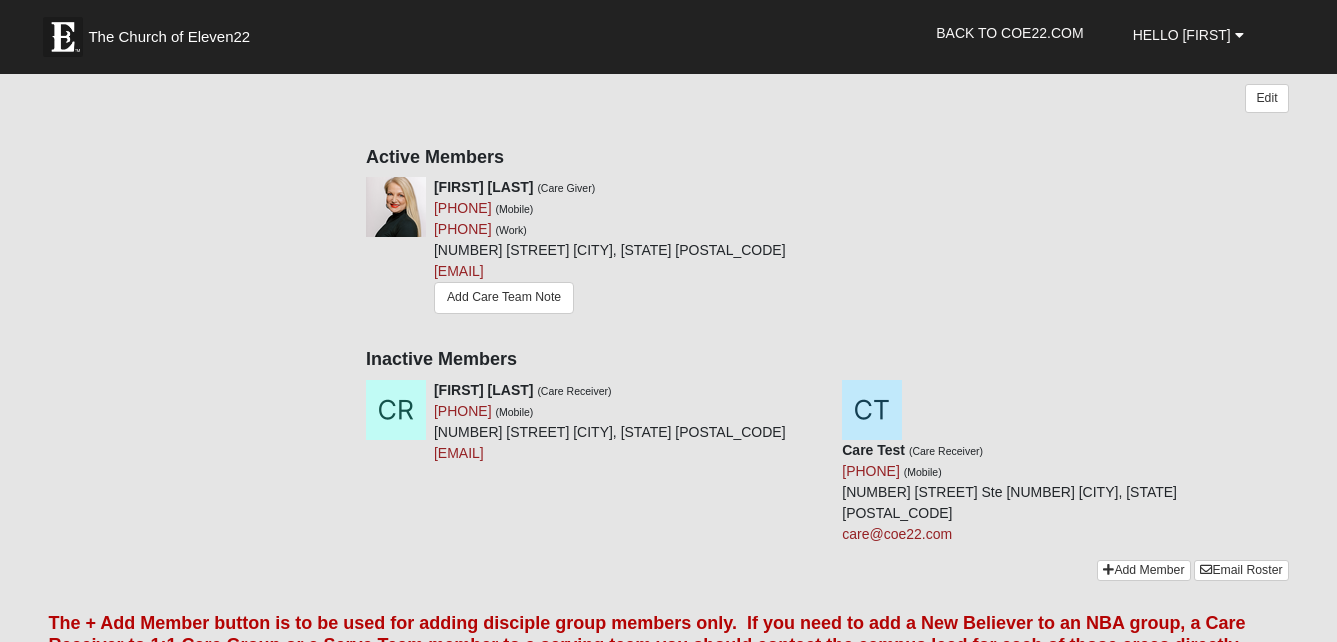 scroll, scrollTop: 0, scrollLeft: 0, axis: both 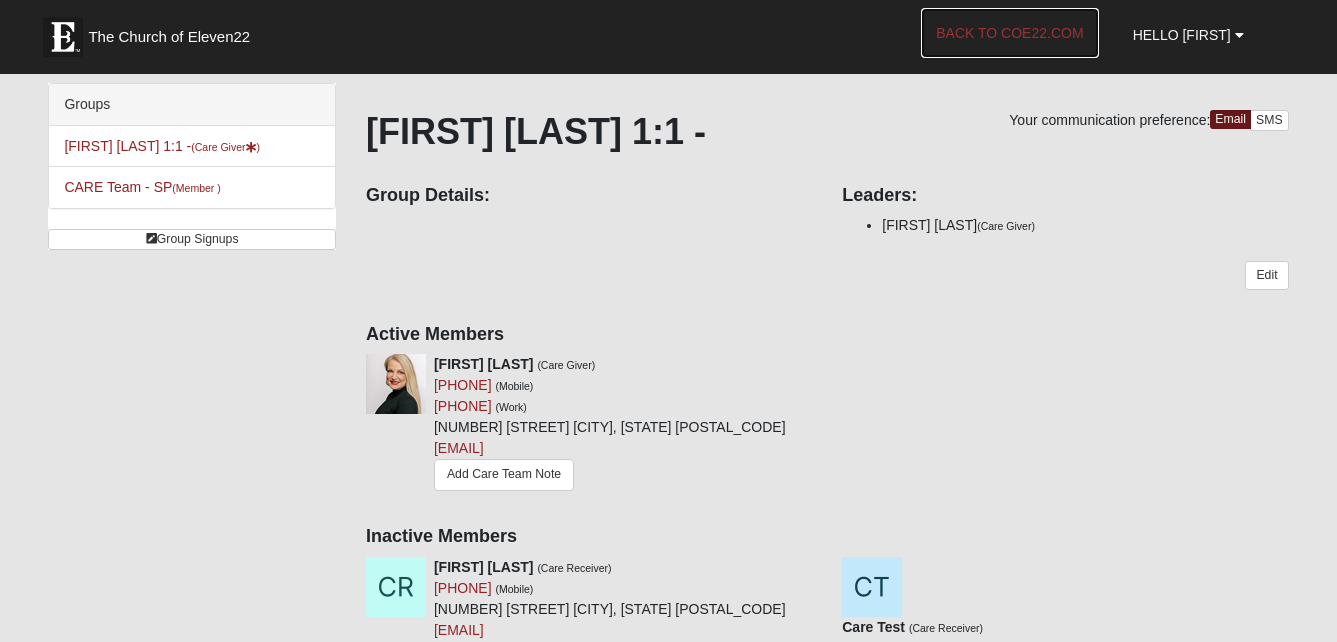 click on "Back to COE22.com" at bounding box center [1009, 33] 